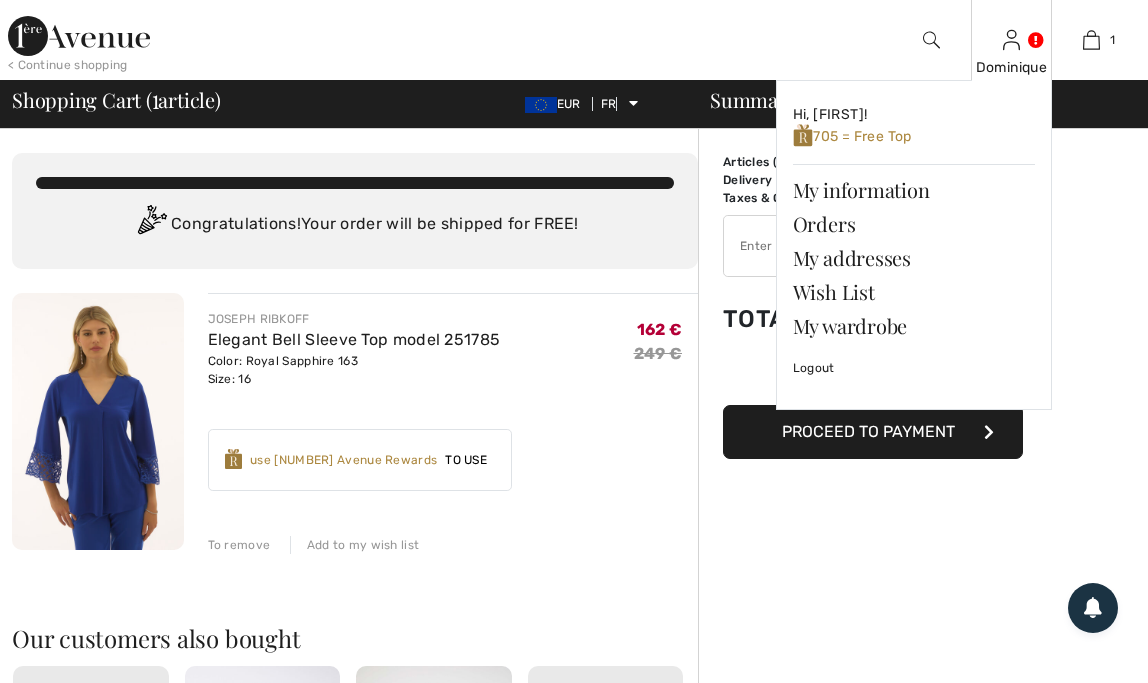 scroll, scrollTop: 0, scrollLeft: 0, axis: both 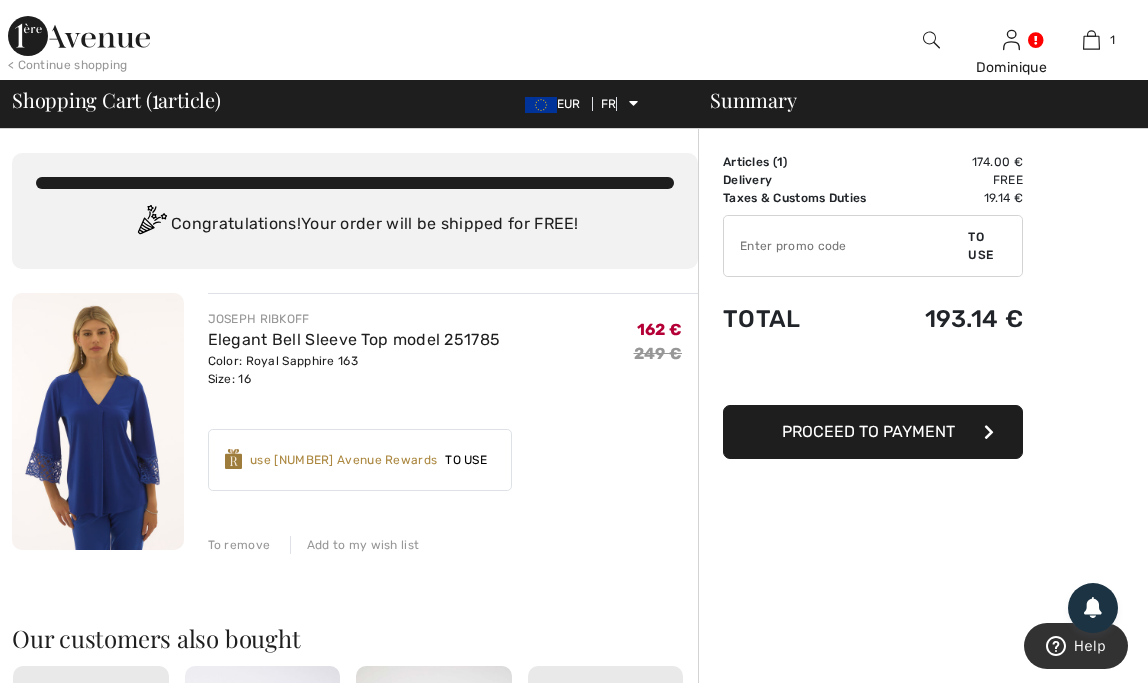 click on "To remove" at bounding box center (239, 545) 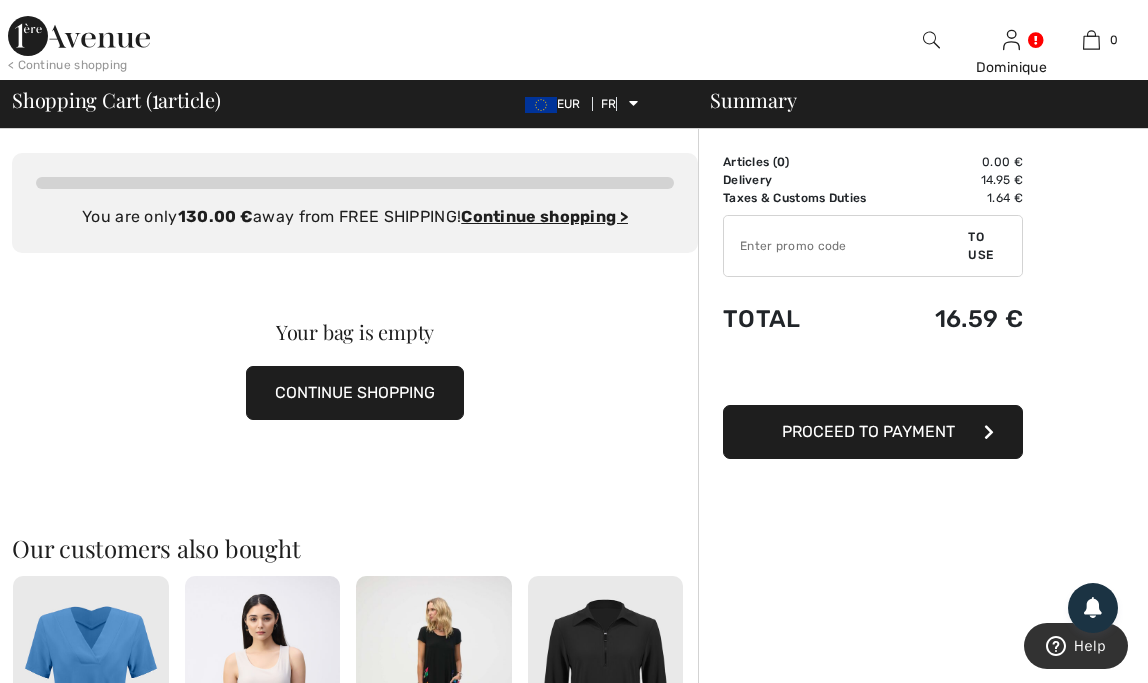 click at bounding box center (79, 36) 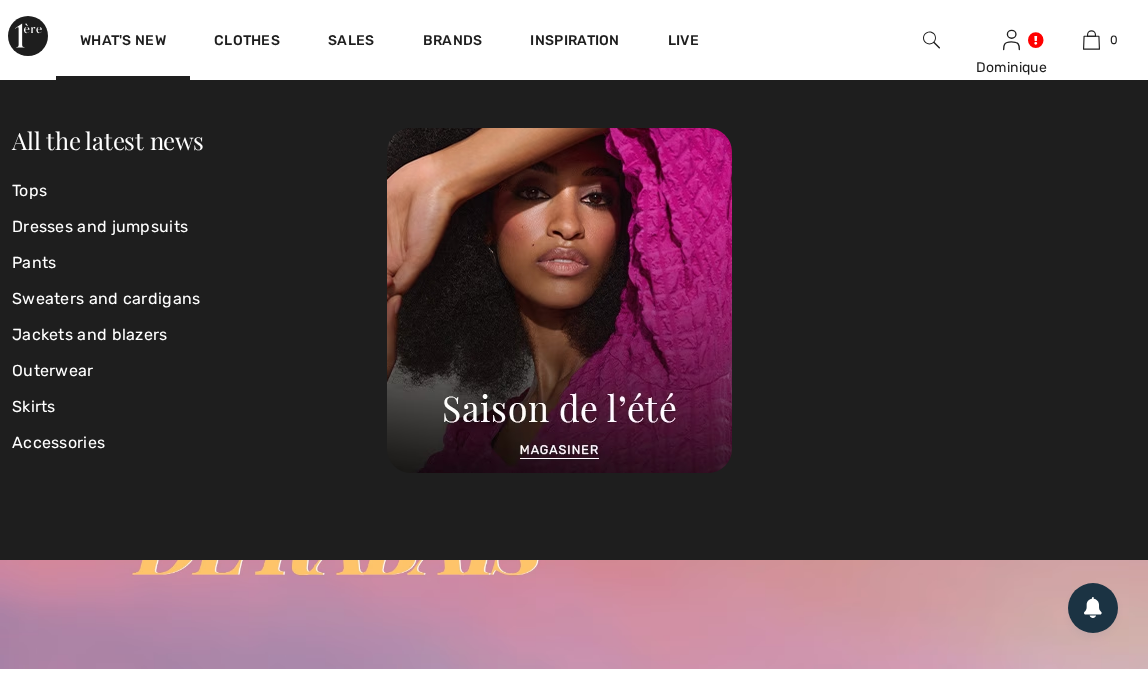 scroll, scrollTop: 0, scrollLeft: 0, axis: both 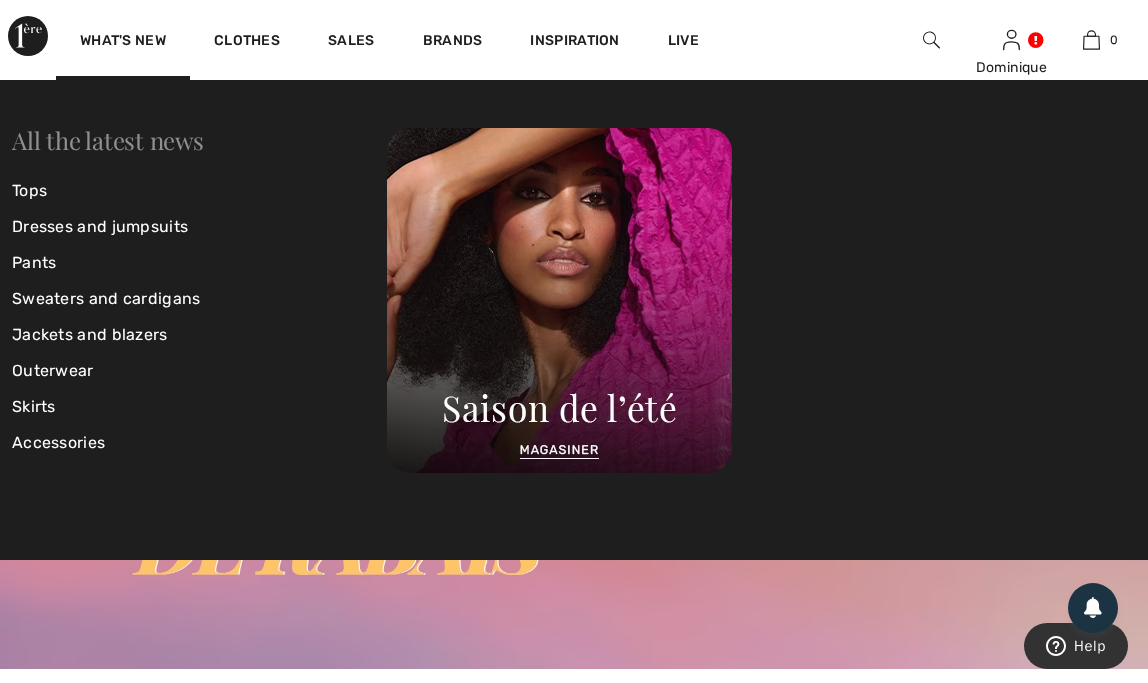 click on "All the latest news" at bounding box center [108, 140] 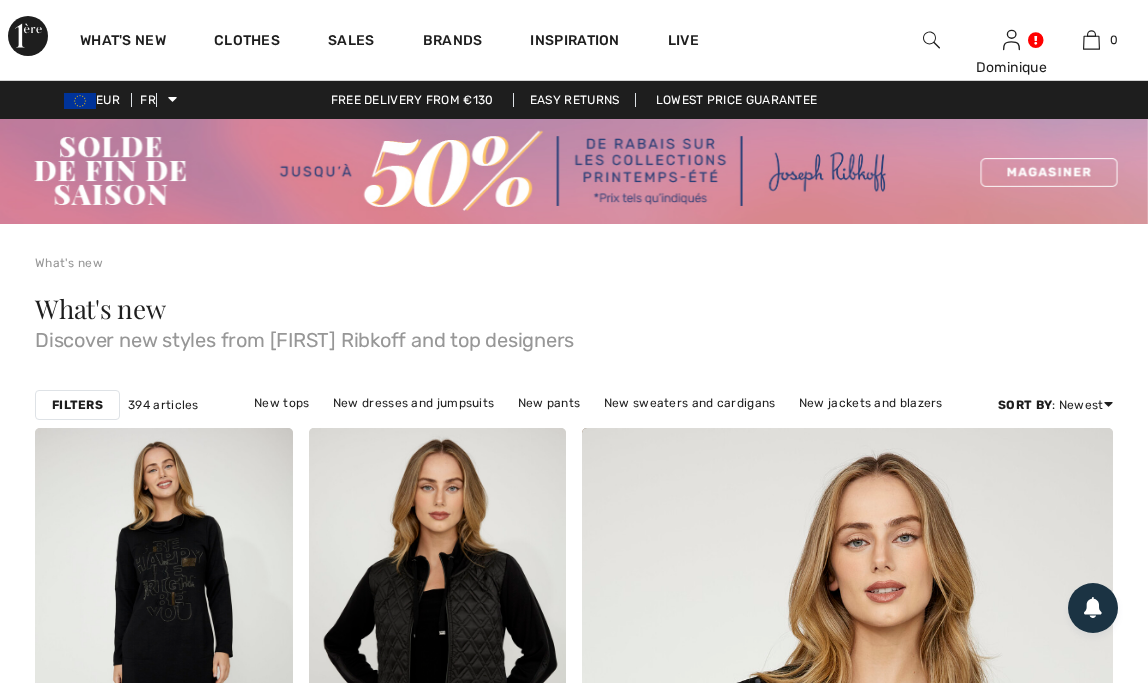 scroll, scrollTop: 0, scrollLeft: 0, axis: both 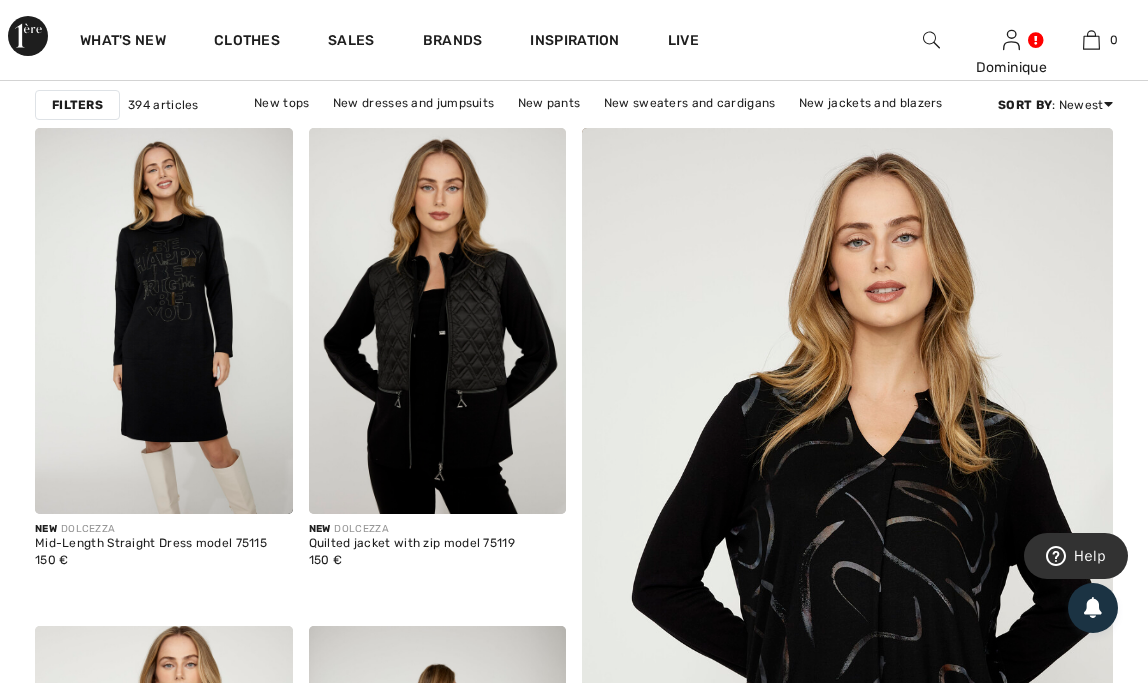 click on "Filters" at bounding box center [77, 105] 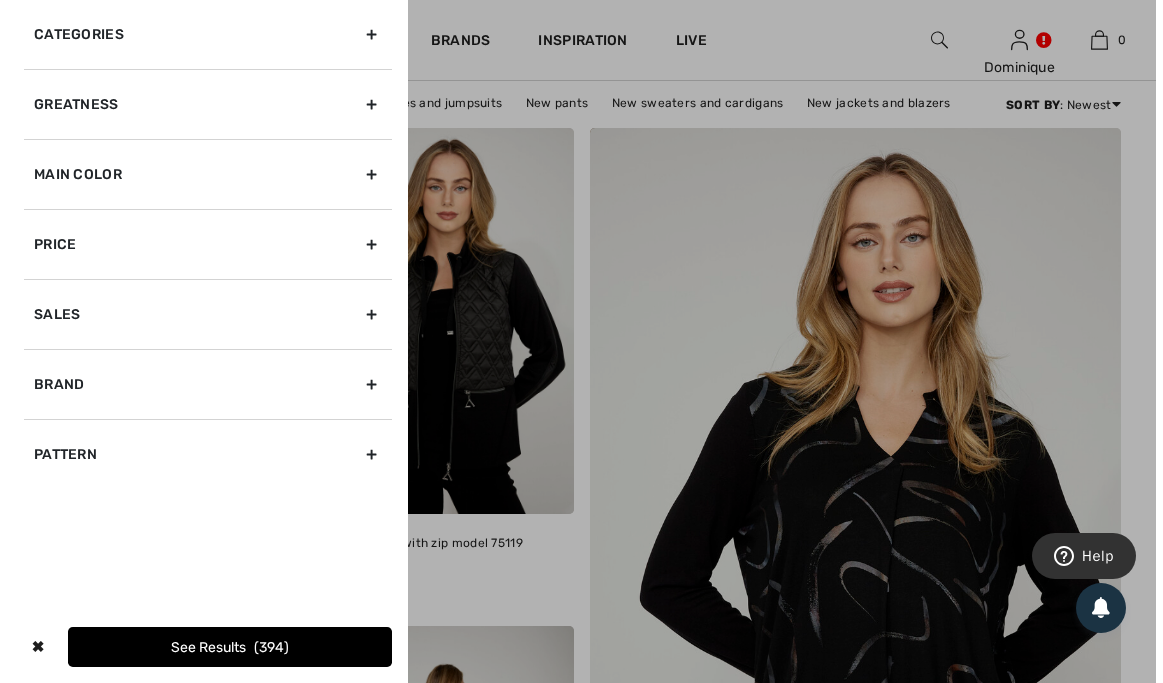 scroll, scrollTop: 301, scrollLeft: 0, axis: vertical 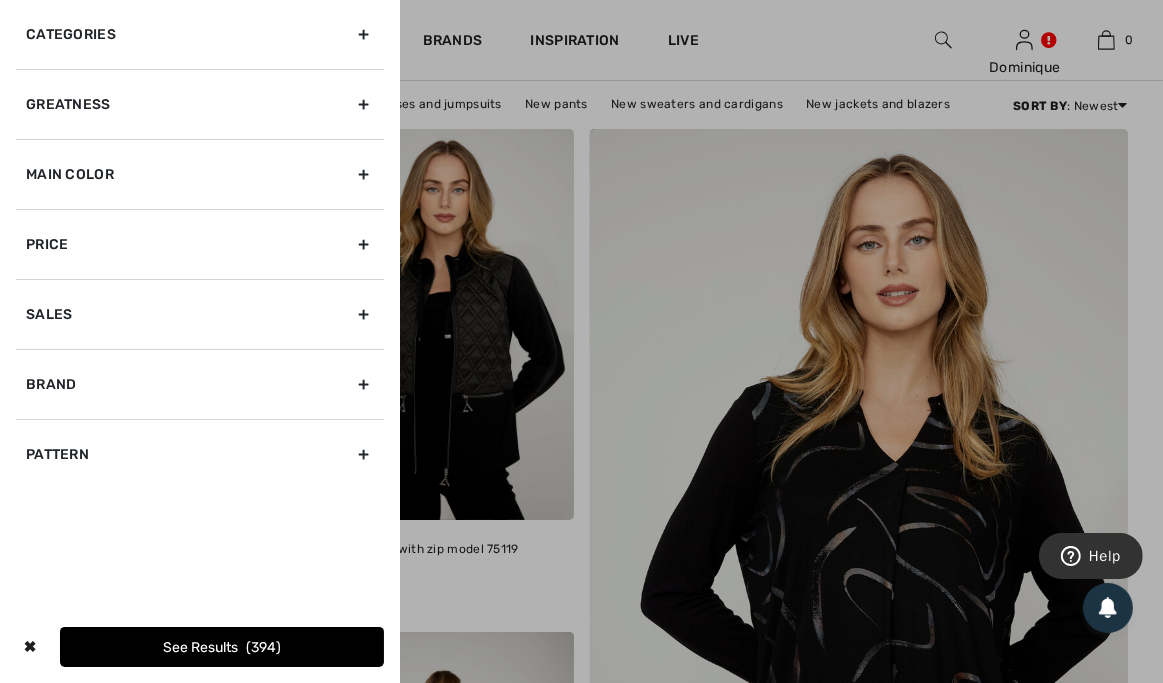 click on "Brand" at bounding box center [200, 384] 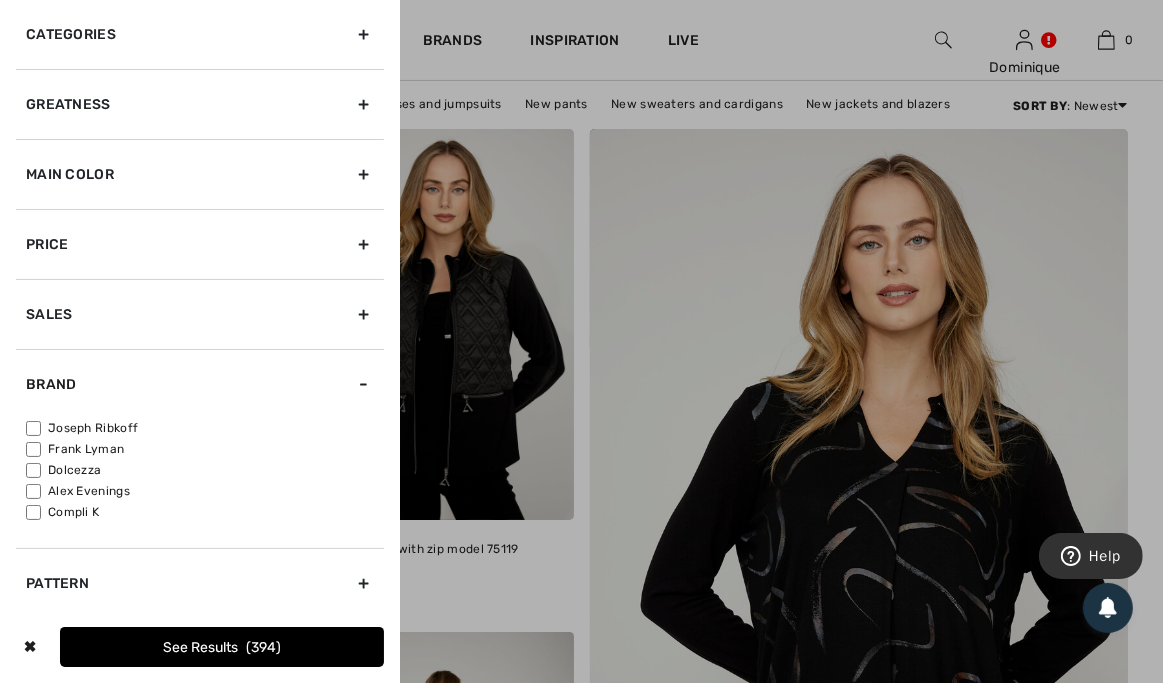 click on "Joseph Ribkoff" at bounding box center [93, 428] 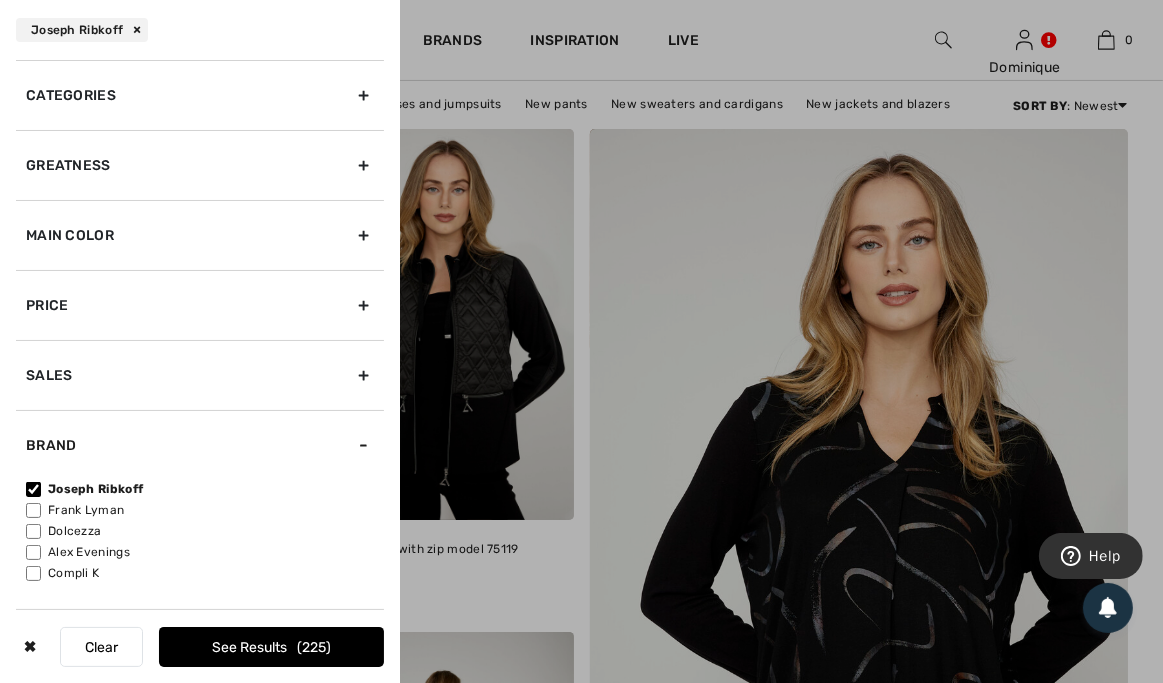 click on "See results" at bounding box center (249, 647) 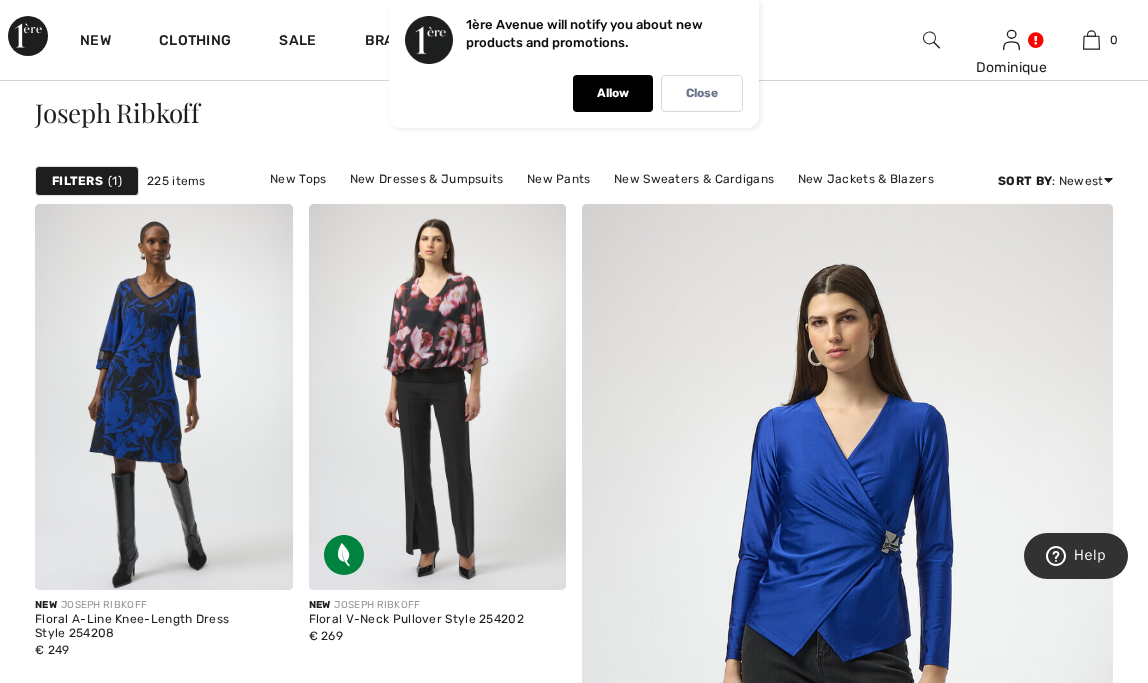 scroll, scrollTop: 0, scrollLeft: 0, axis: both 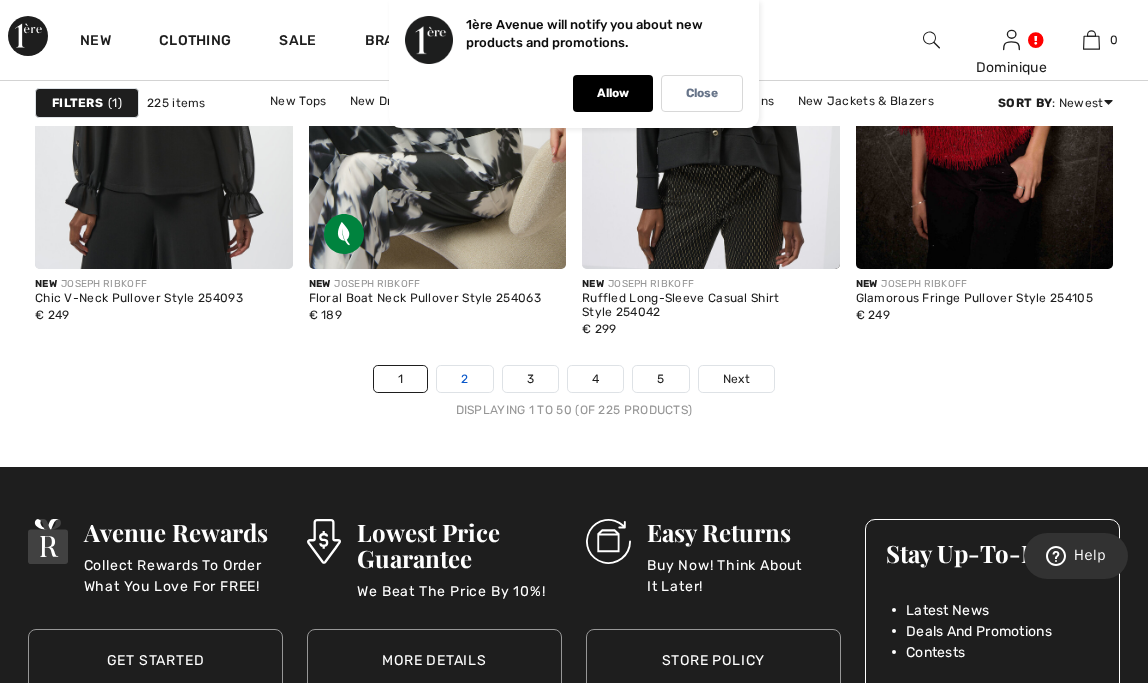 click on "2" at bounding box center [464, 379] 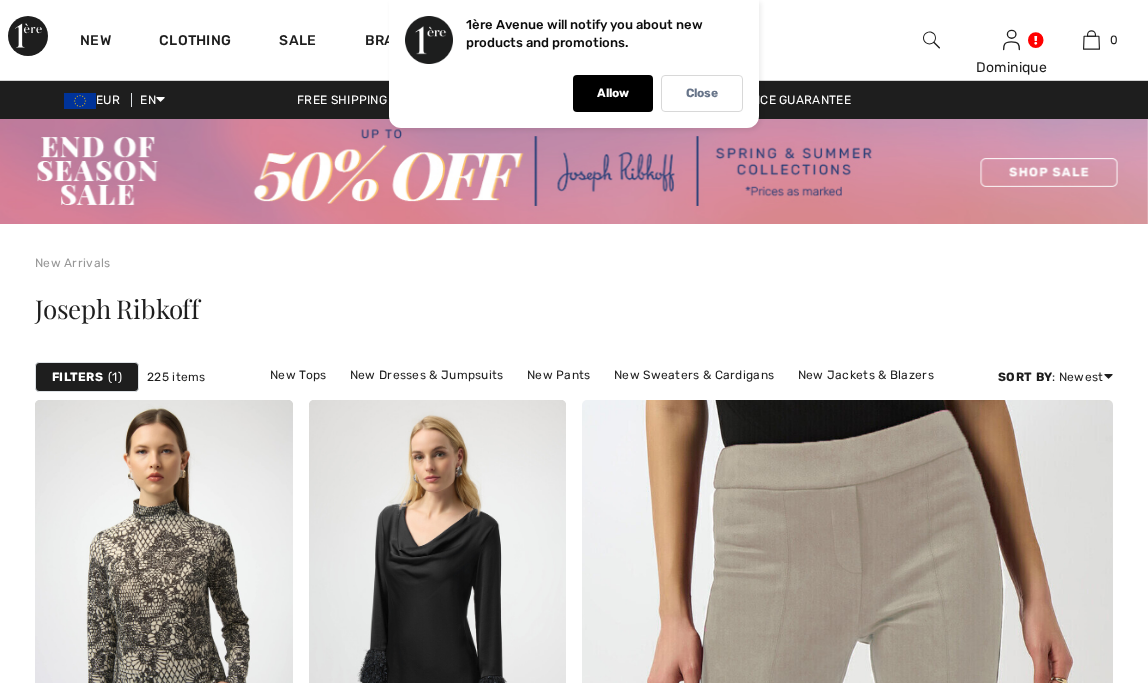 scroll, scrollTop: 0, scrollLeft: 0, axis: both 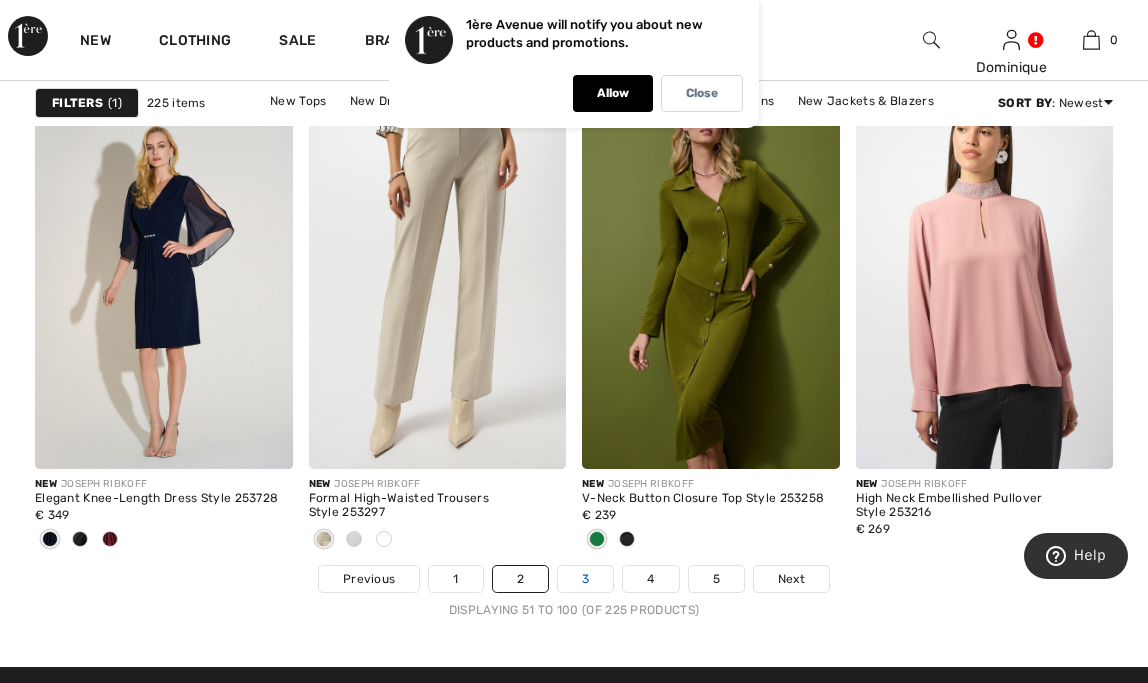 drag, startPoint x: 577, startPoint y: 579, endPoint x: 576, endPoint y: 567, distance: 12.0415945 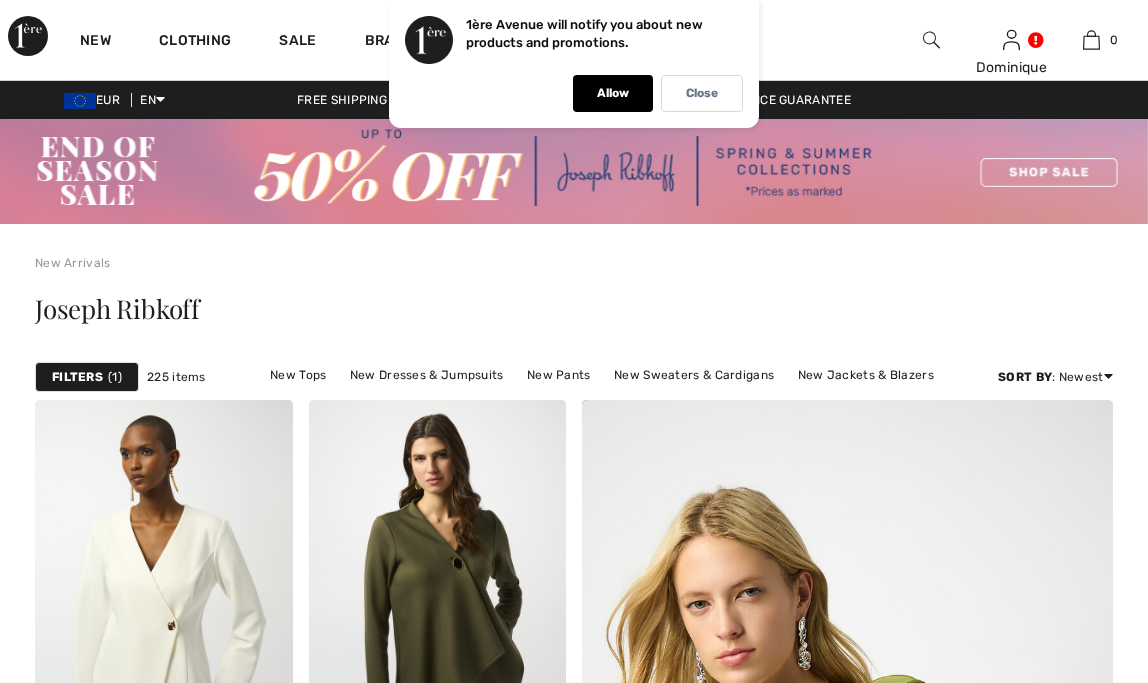 scroll, scrollTop: 0, scrollLeft: 0, axis: both 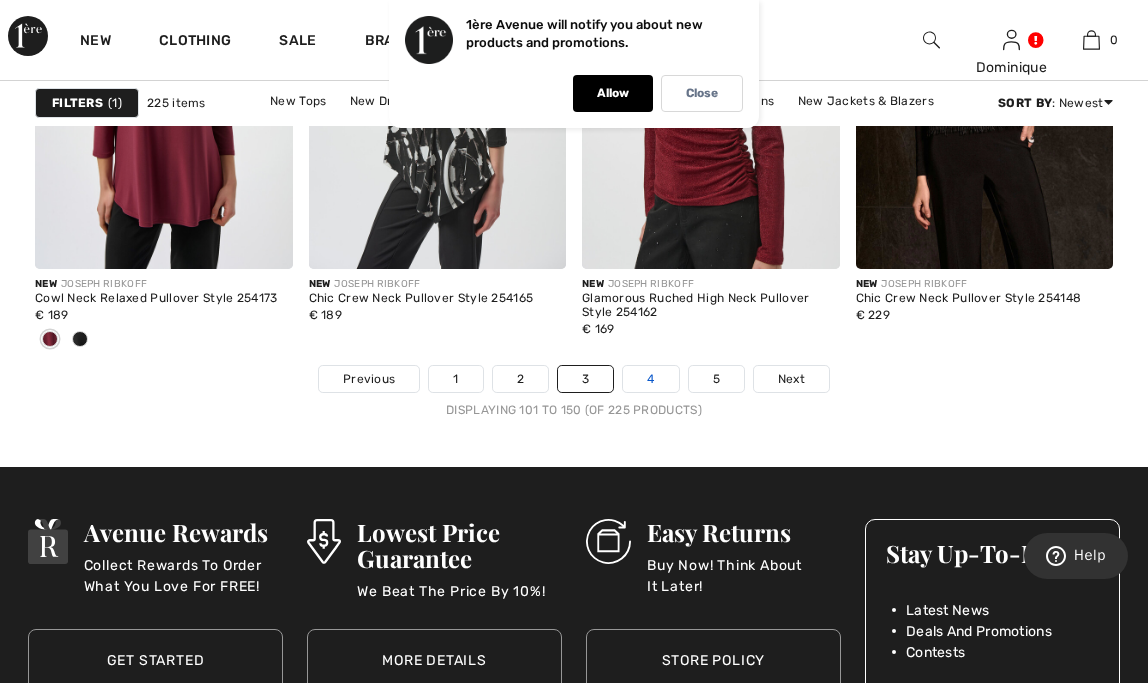 click on "4" at bounding box center (650, 379) 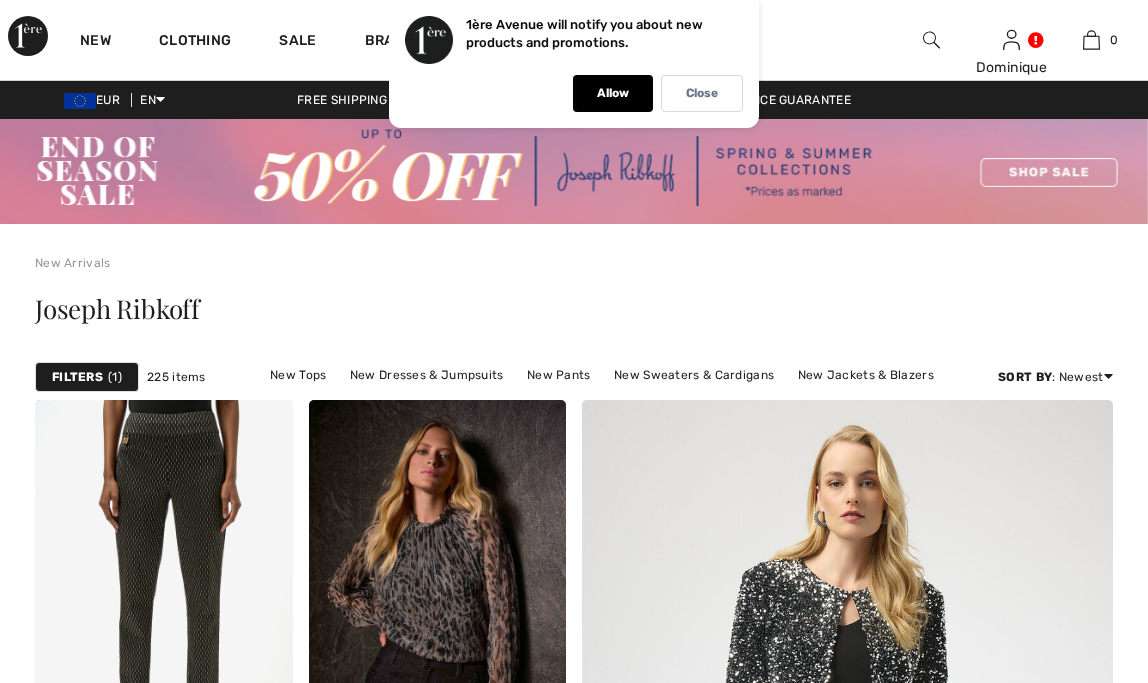 scroll, scrollTop: 0, scrollLeft: 0, axis: both 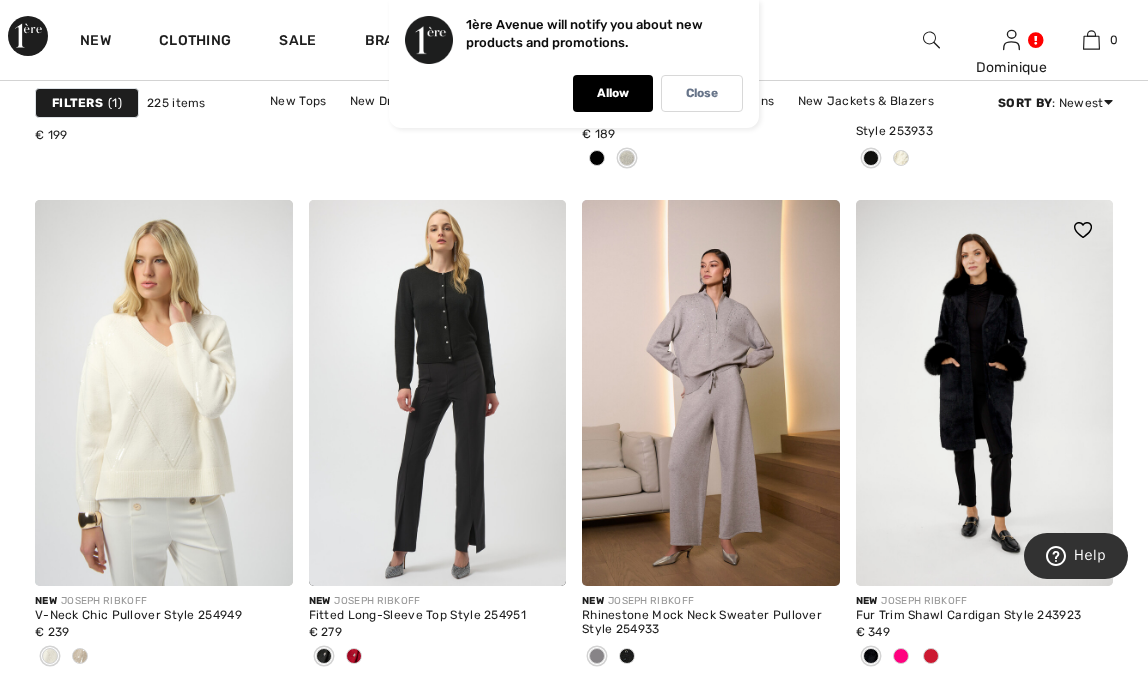 click at bounding box center [901, 656] 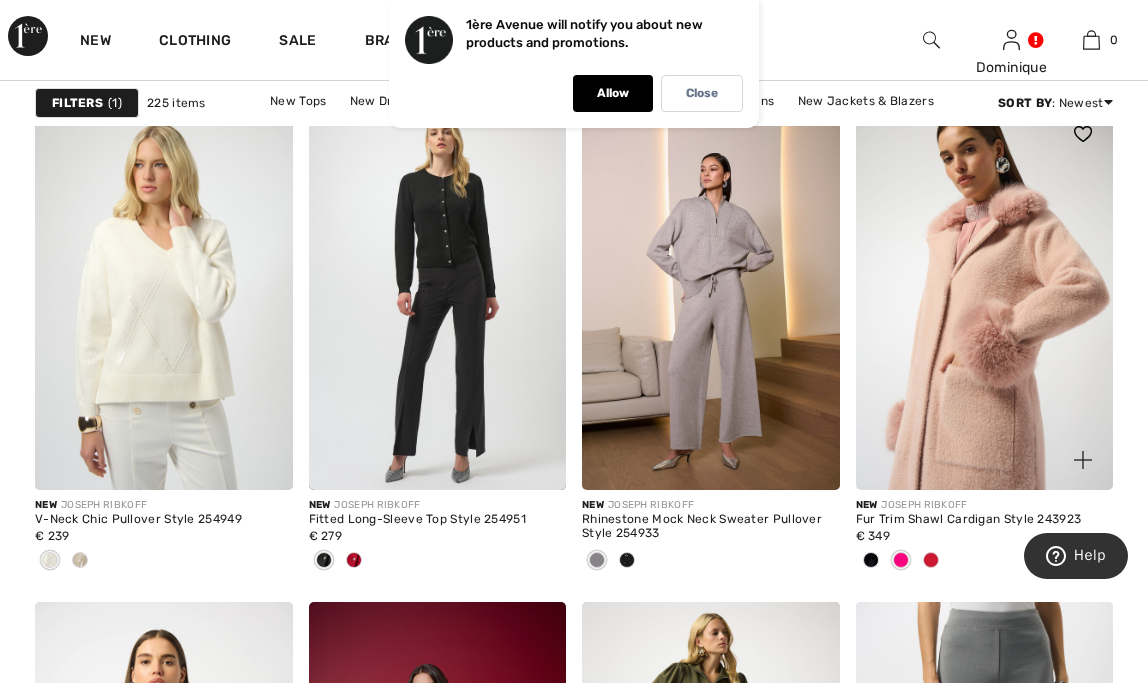 scroll, scrollTop: 5200, scrollLeft: 0, axis: vertical 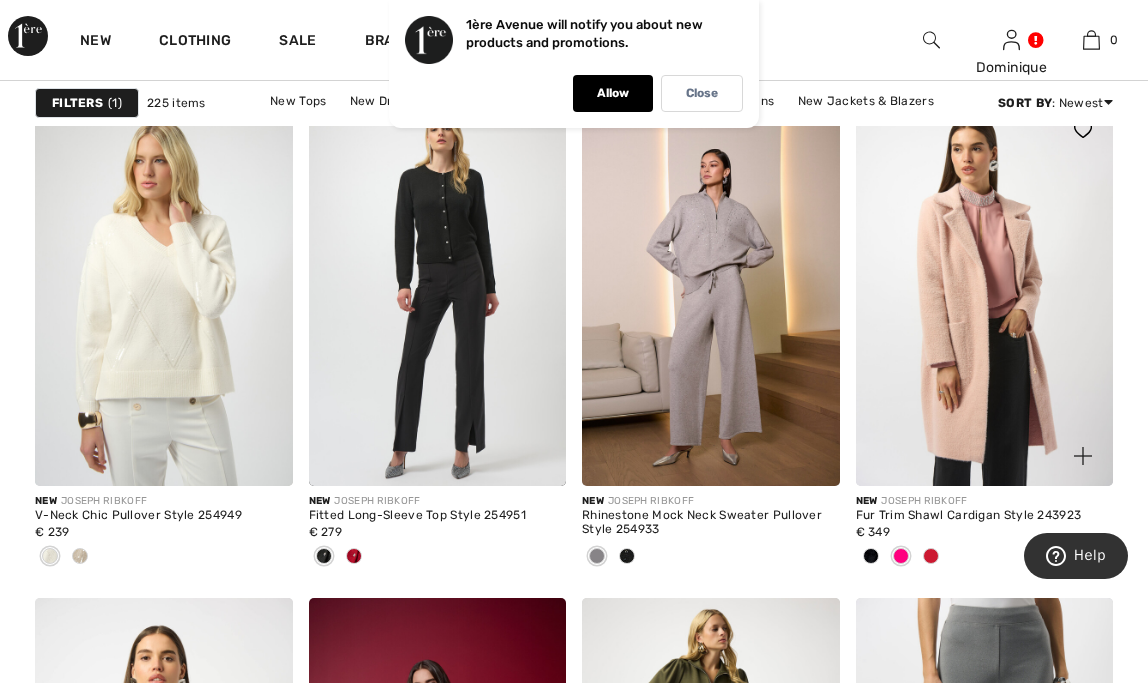 click at bounding box center [931, 556] 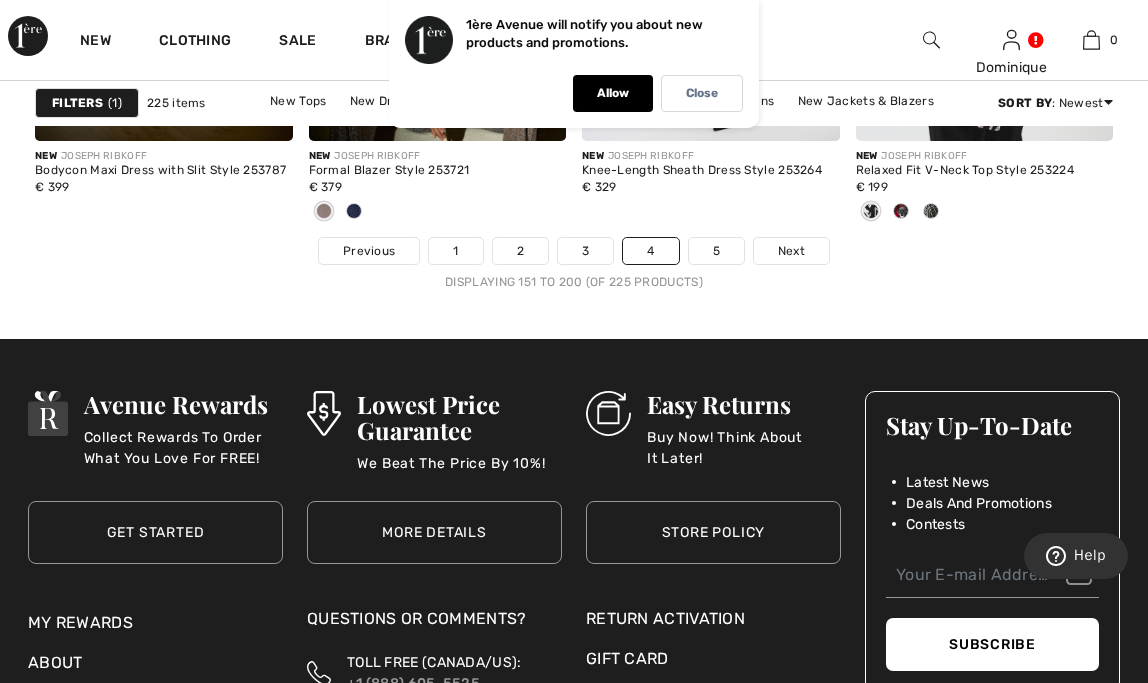 scroll, scrollTop: 7800, scrollLeft: 0, axis: vertical 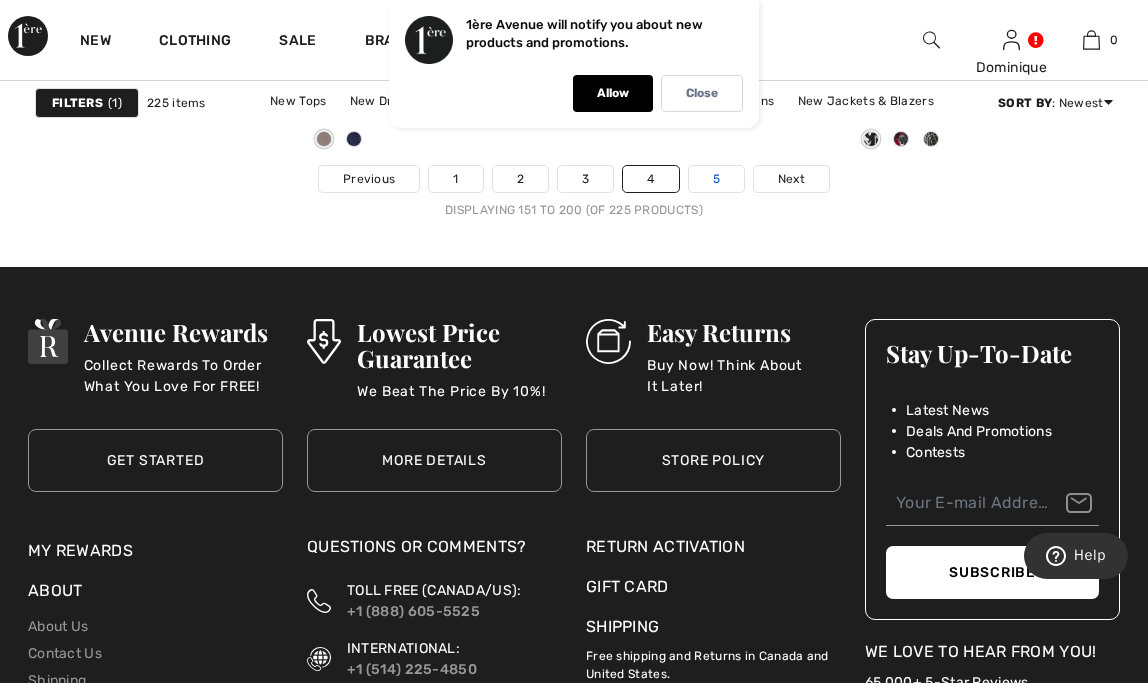 click on "5" at bounding box center (716, 179) 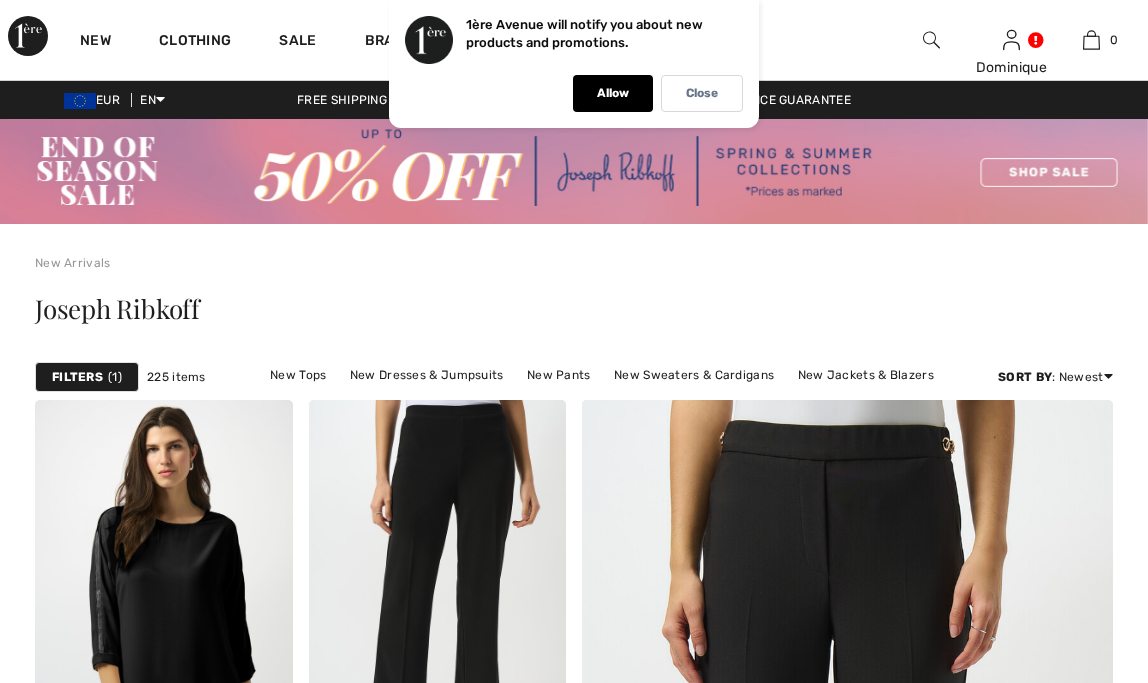 scroll, scrollTop: 300, scrollLeft: 0, axis: vertical 